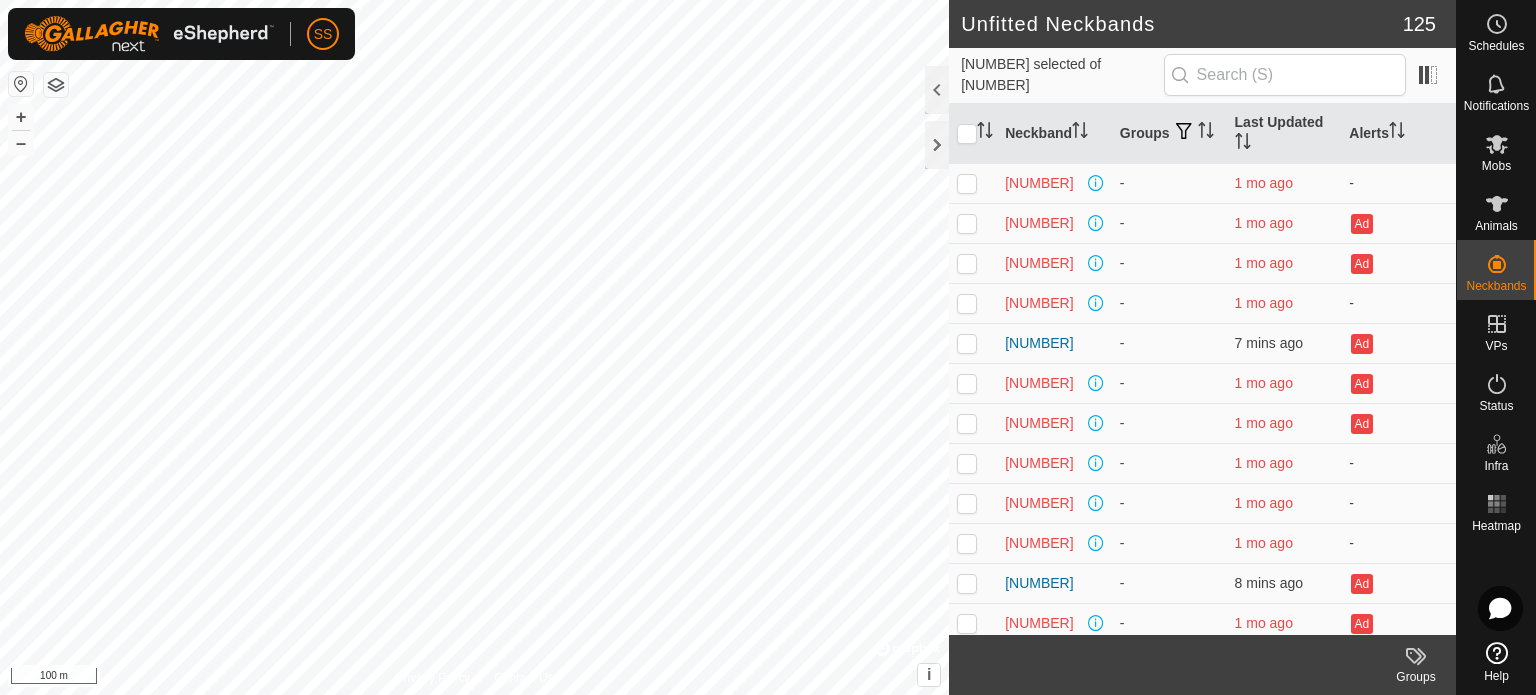 scroll, scrollTop: 0, scrollLeft: 0, axis: both 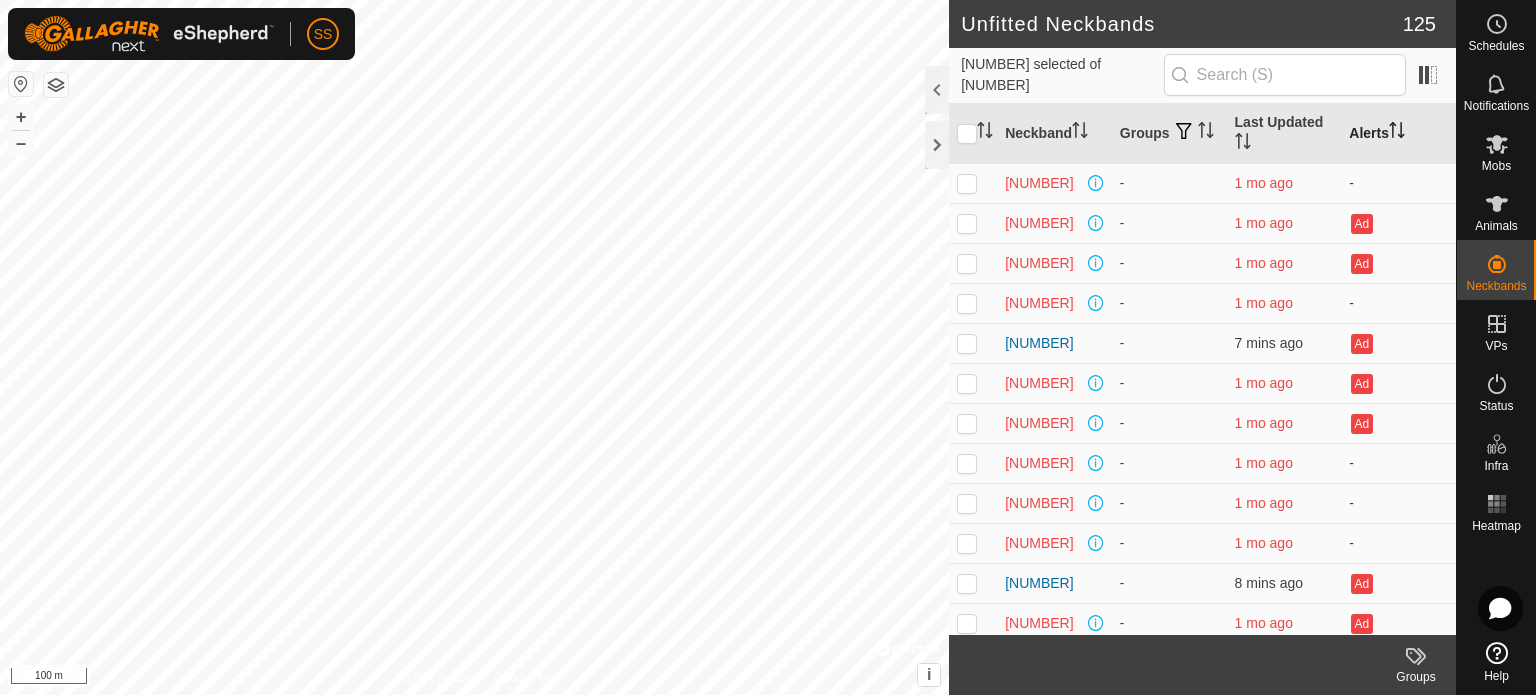 click on "Alerts" at bounding box center (1398, 134) 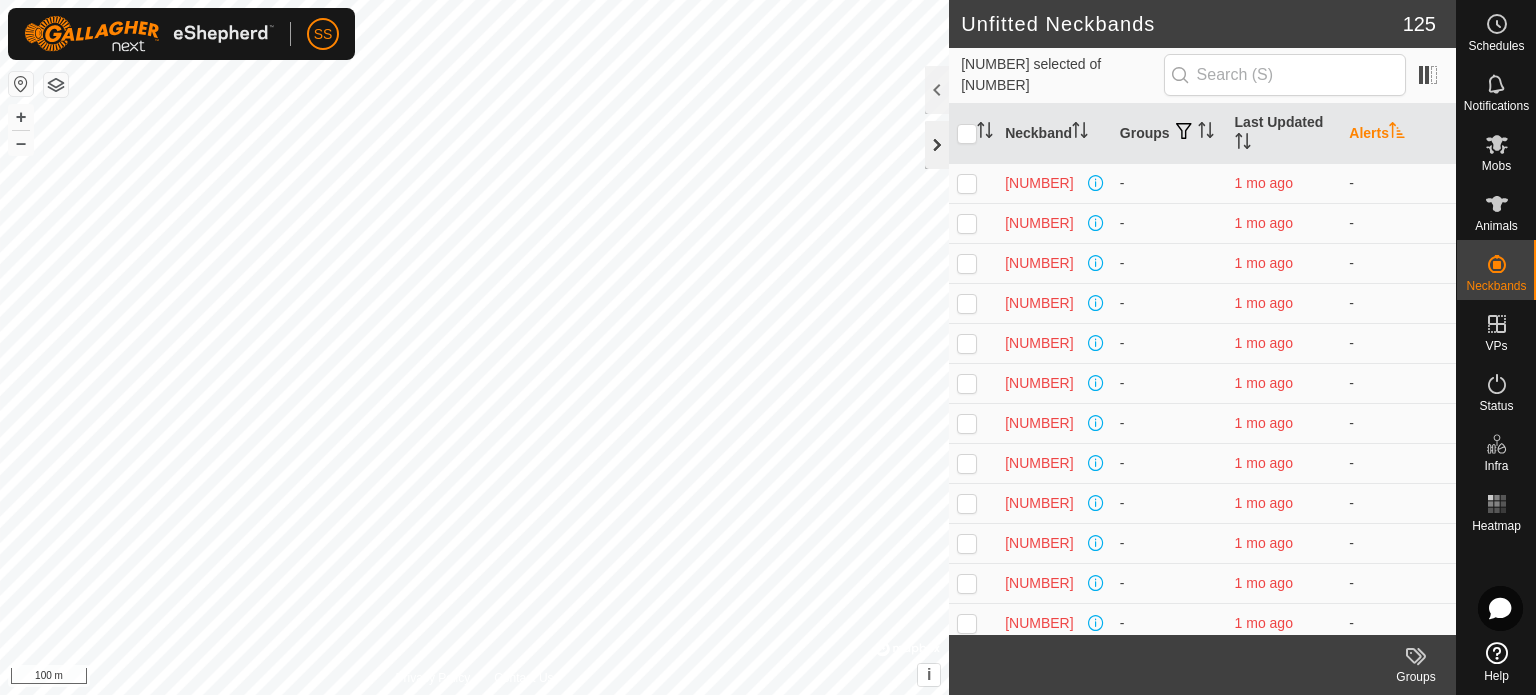 click 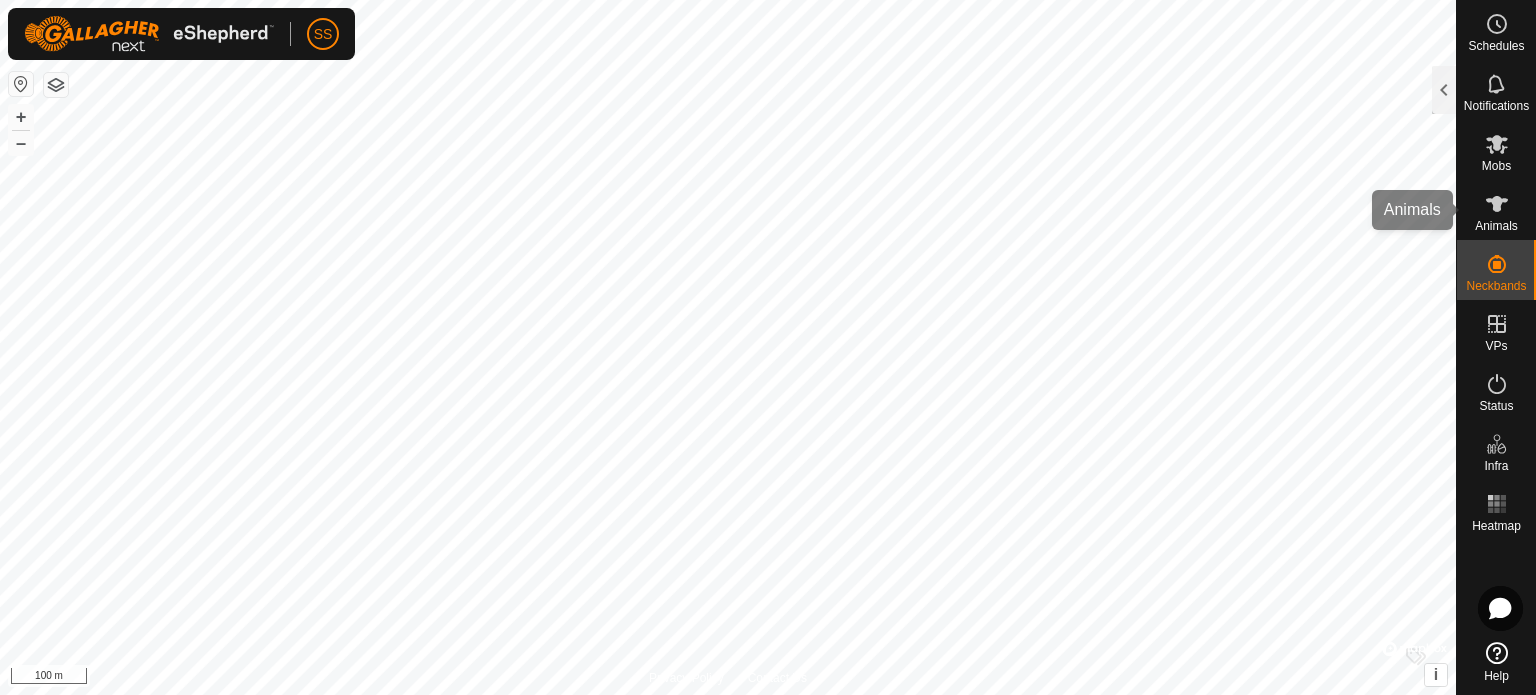 click 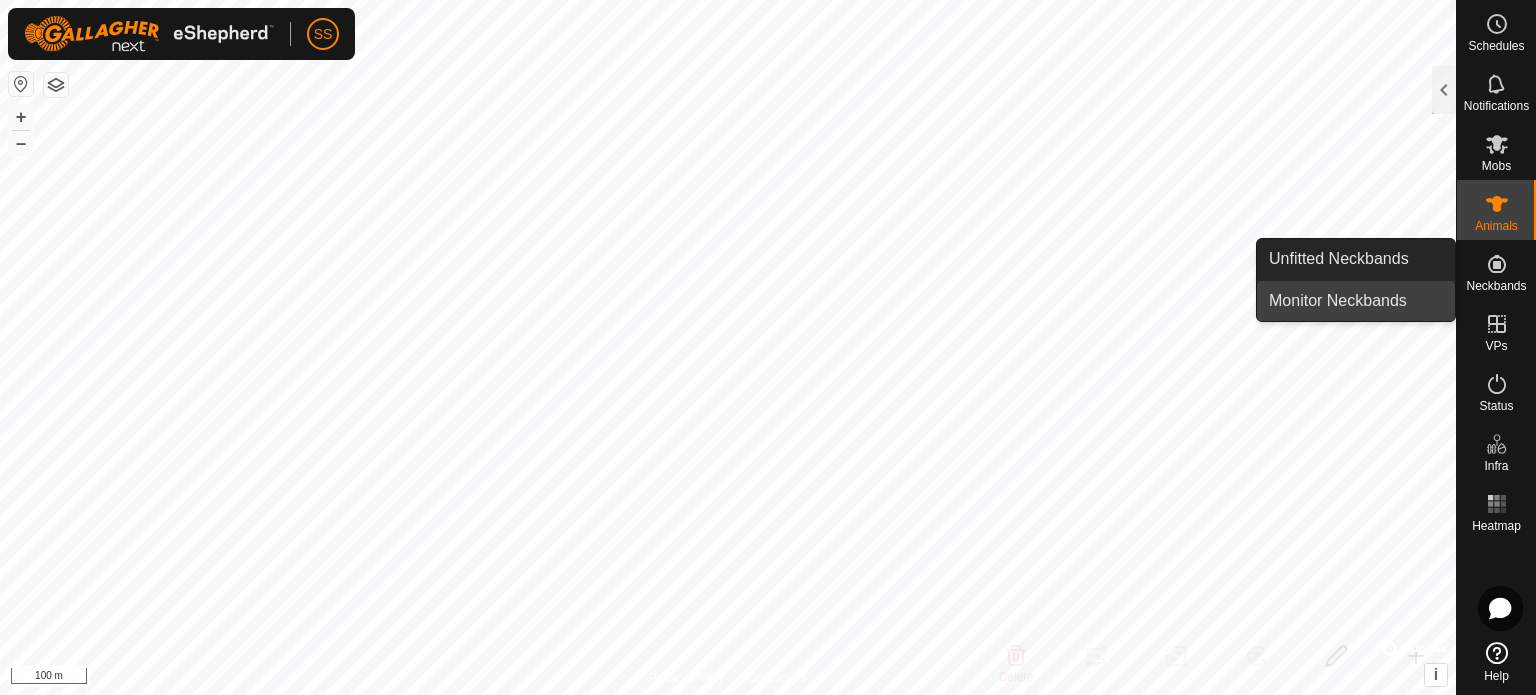 click on "Monitor Neckbands" at bounding box center [1356, 301] 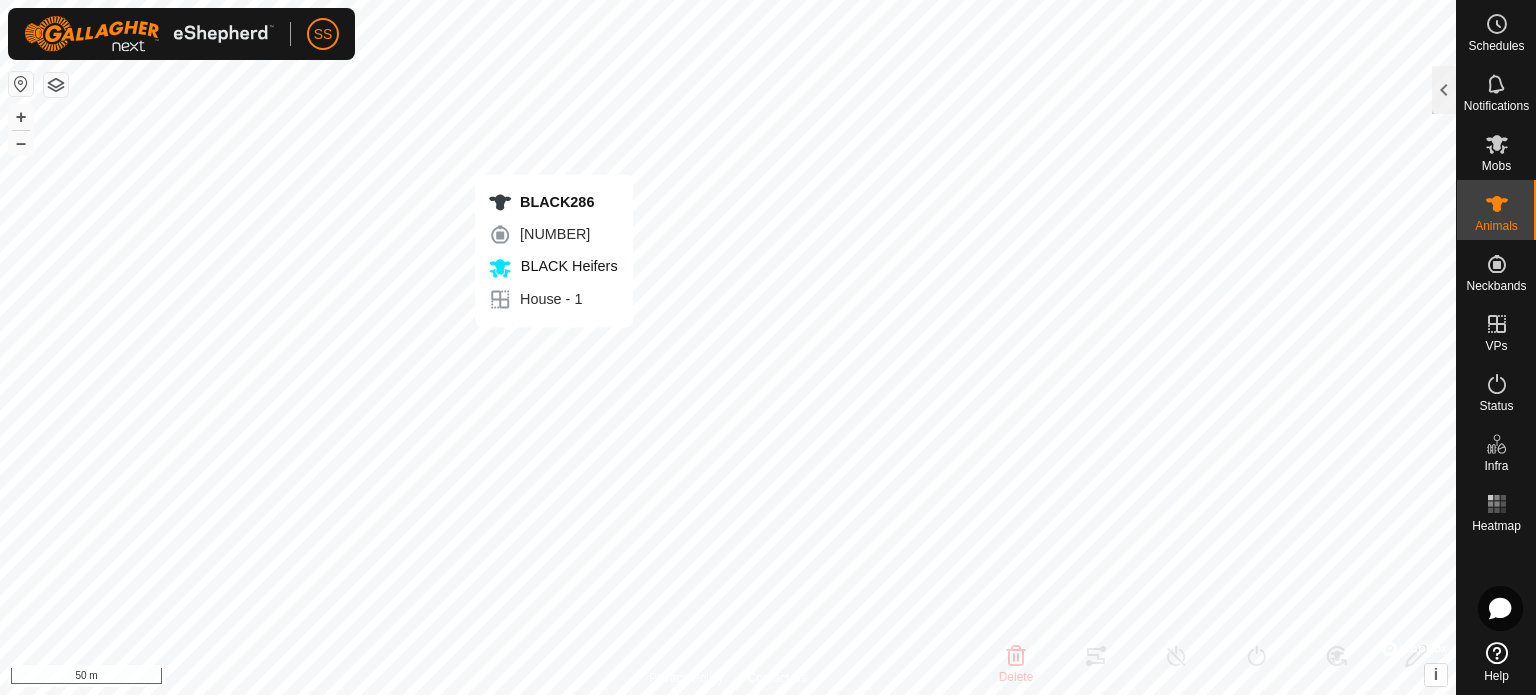 type on "BLACK286" 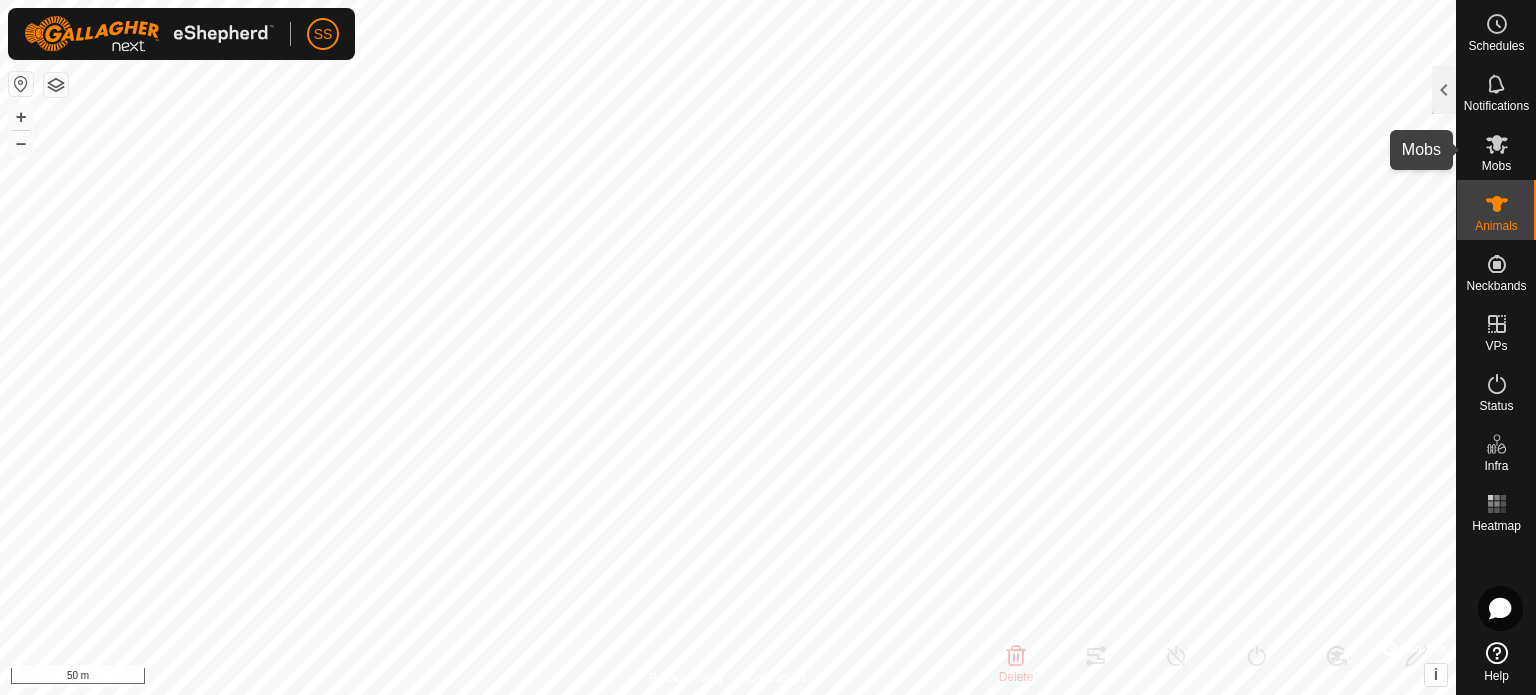 click 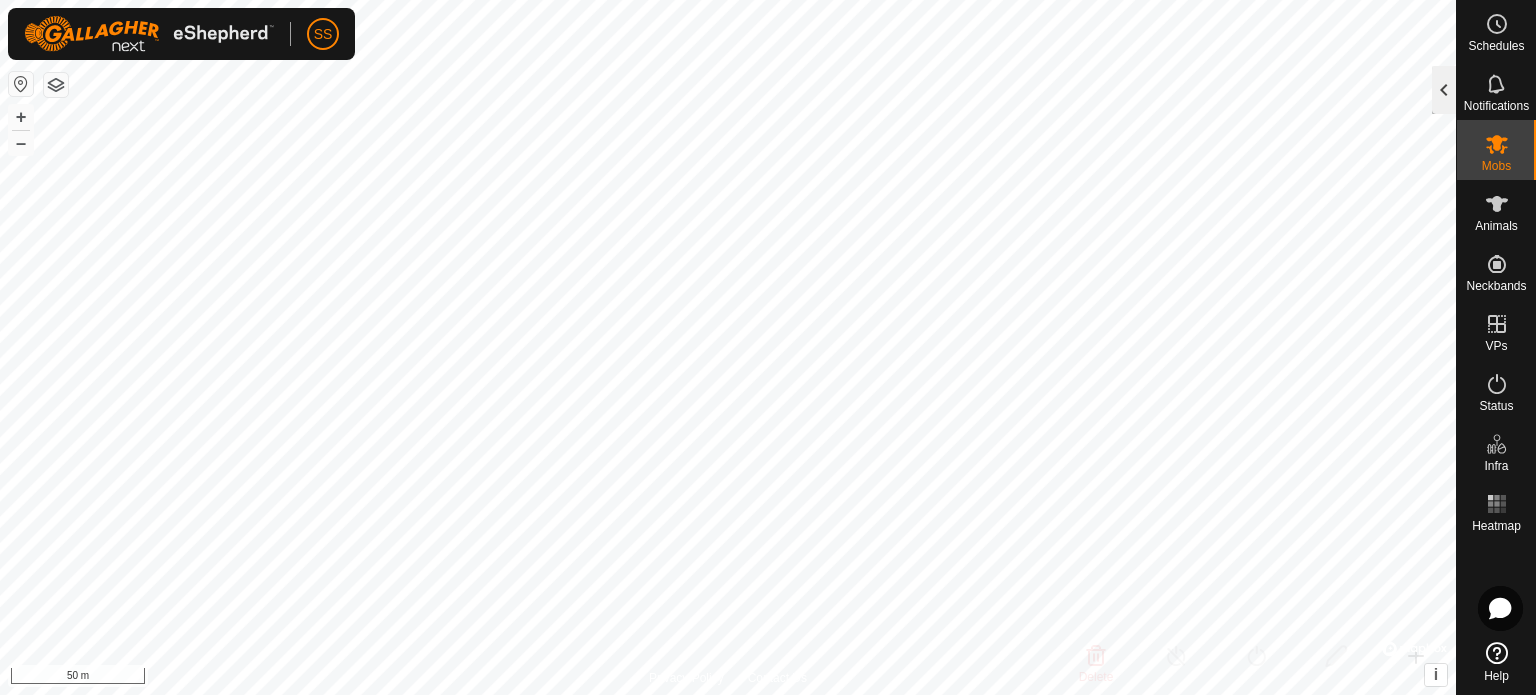 click 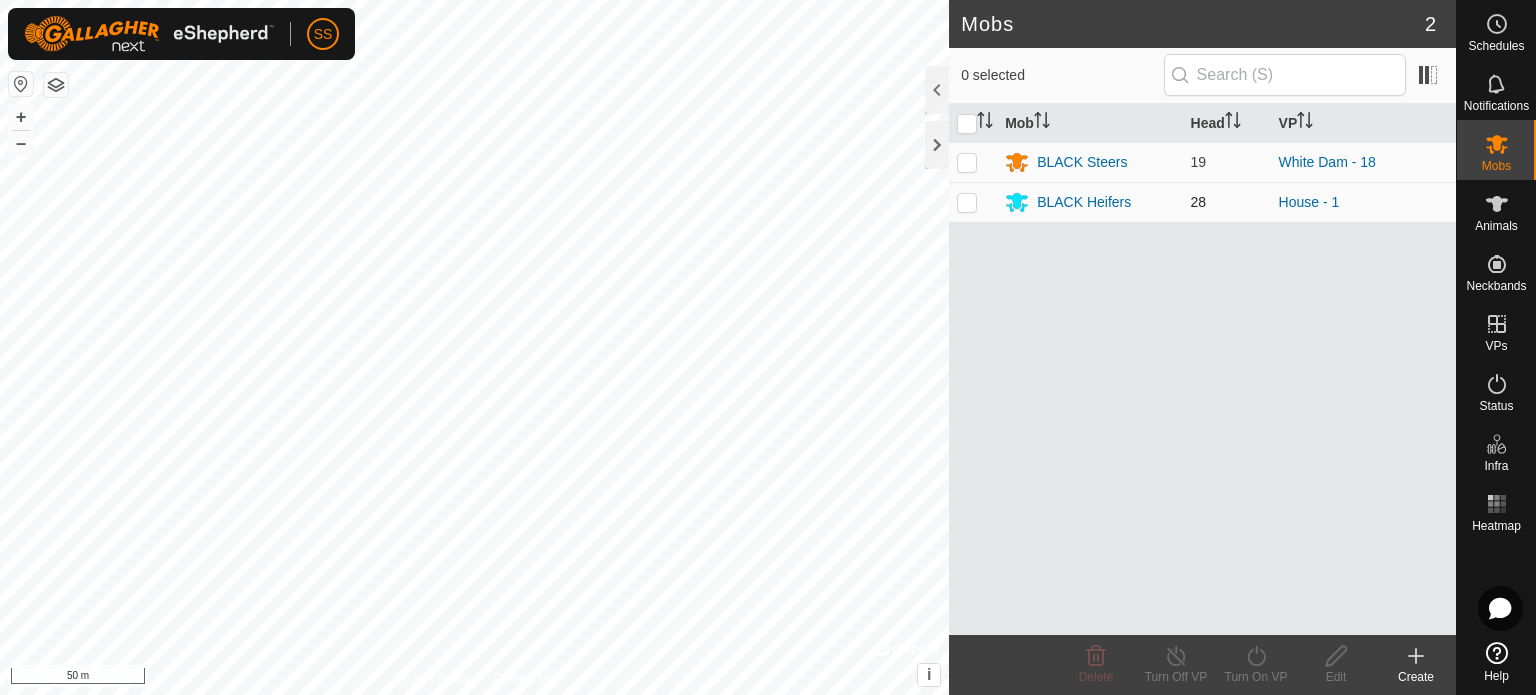 click at bounding box center (967, 202) 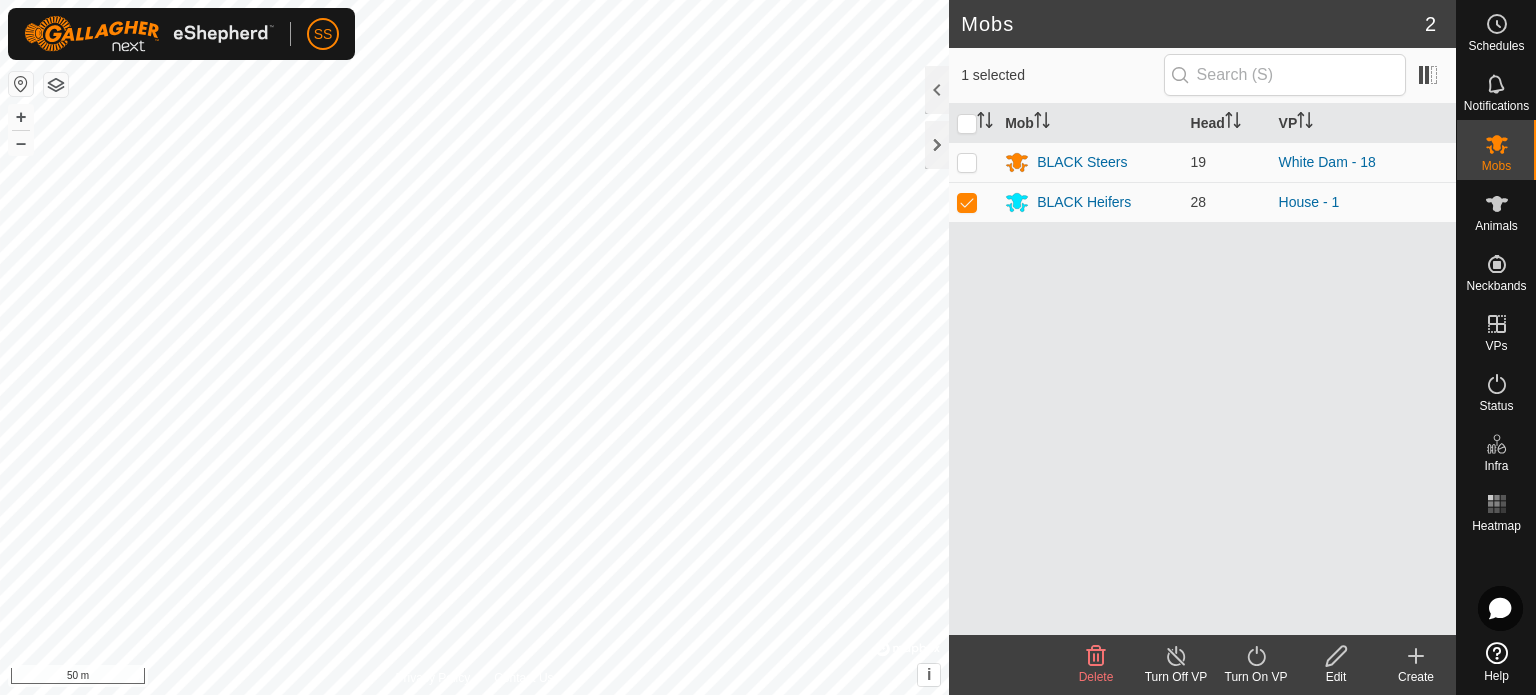 click 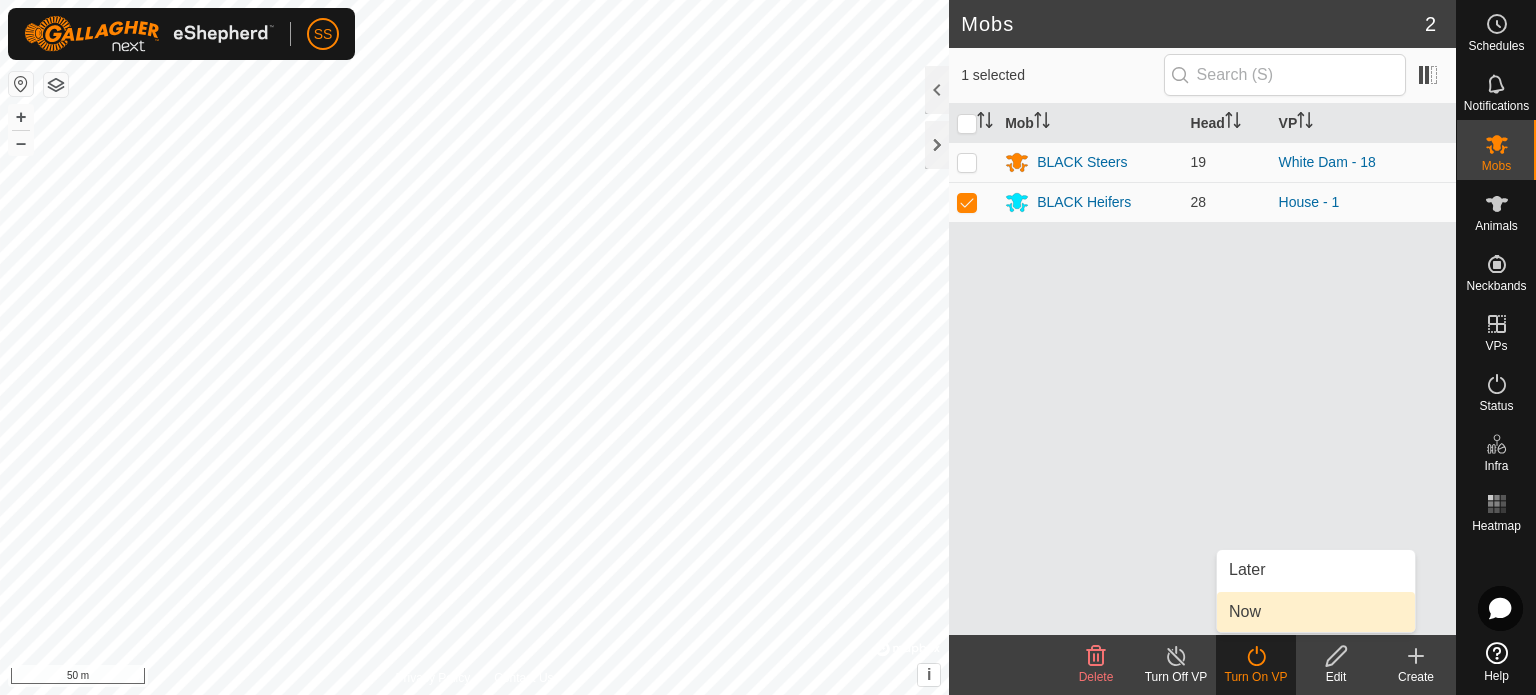 click on "Now" at bounding box center (1316, 612) 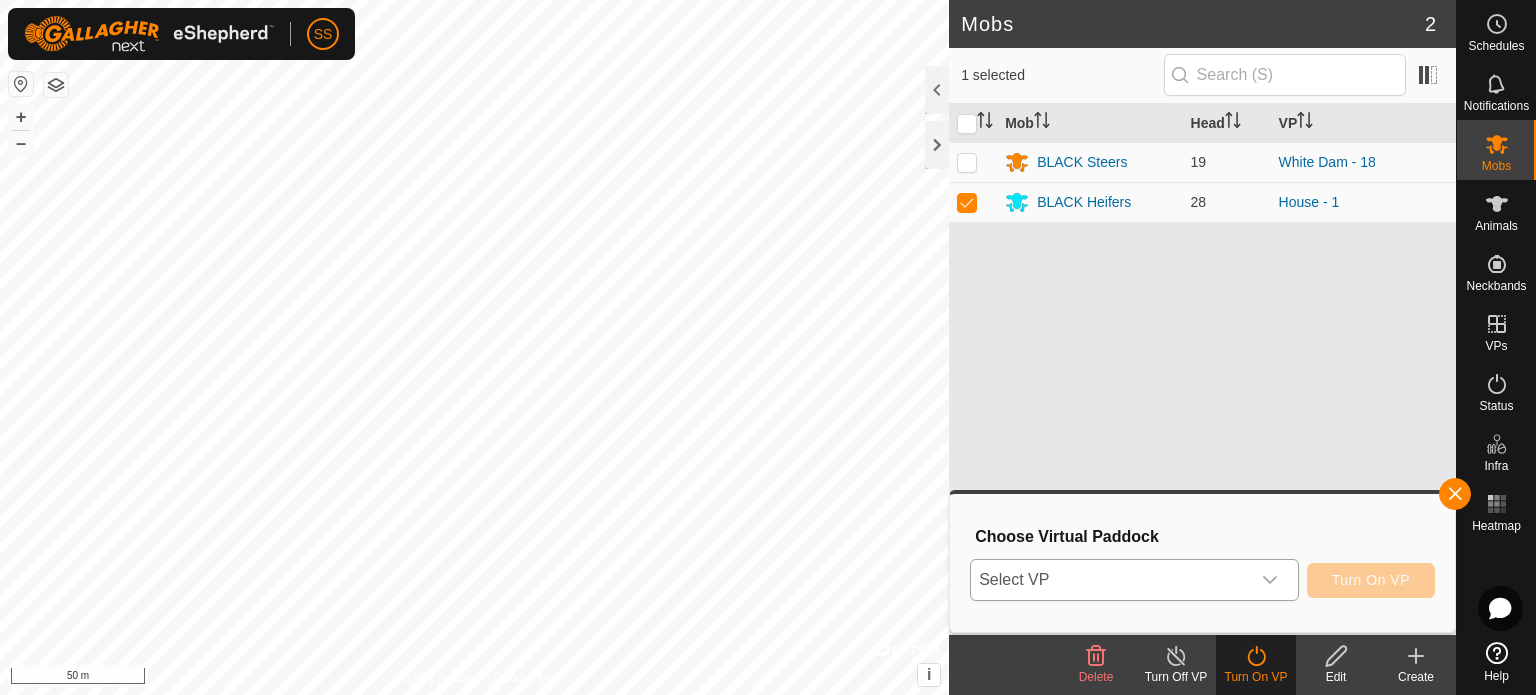 click at bounding box center (1270, 580) 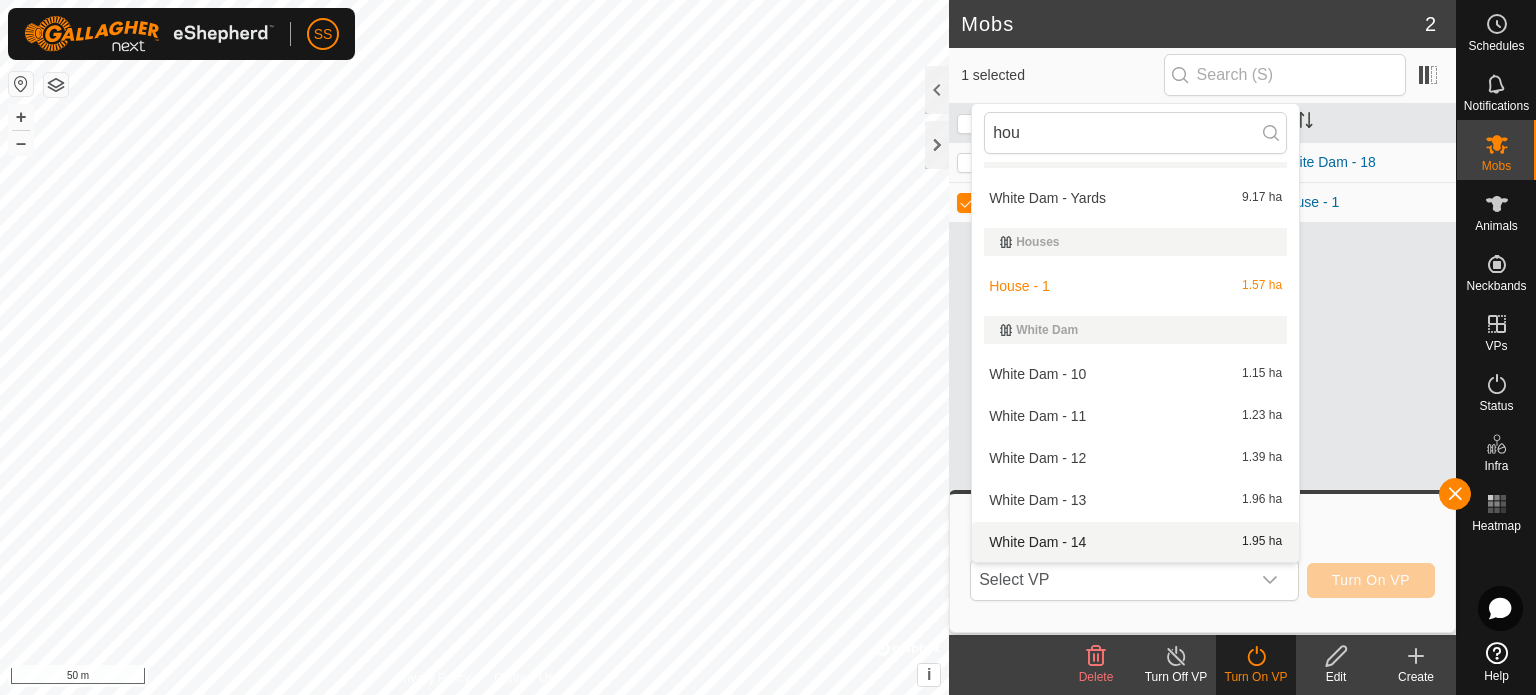 scroll, scrollTop: 0, scrollLeft: 0, axis: both 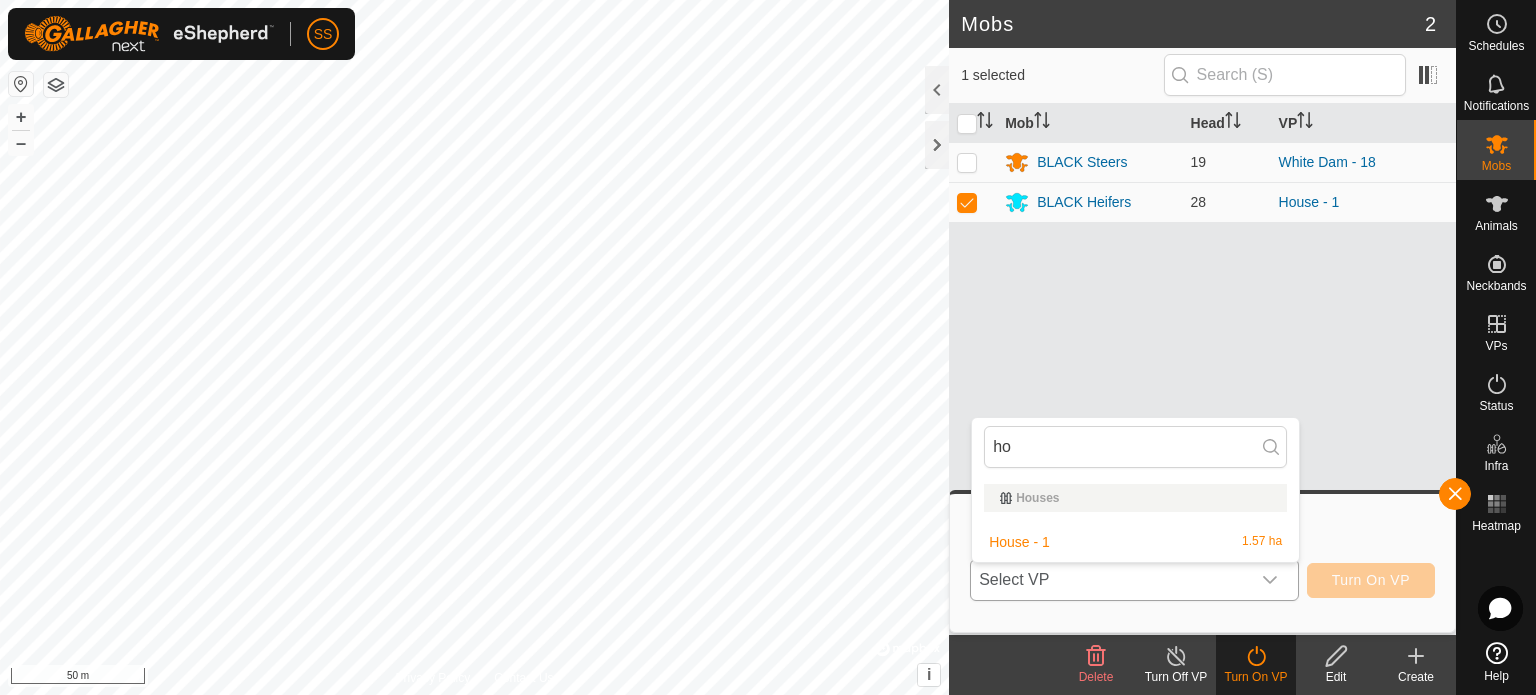 type on "h" 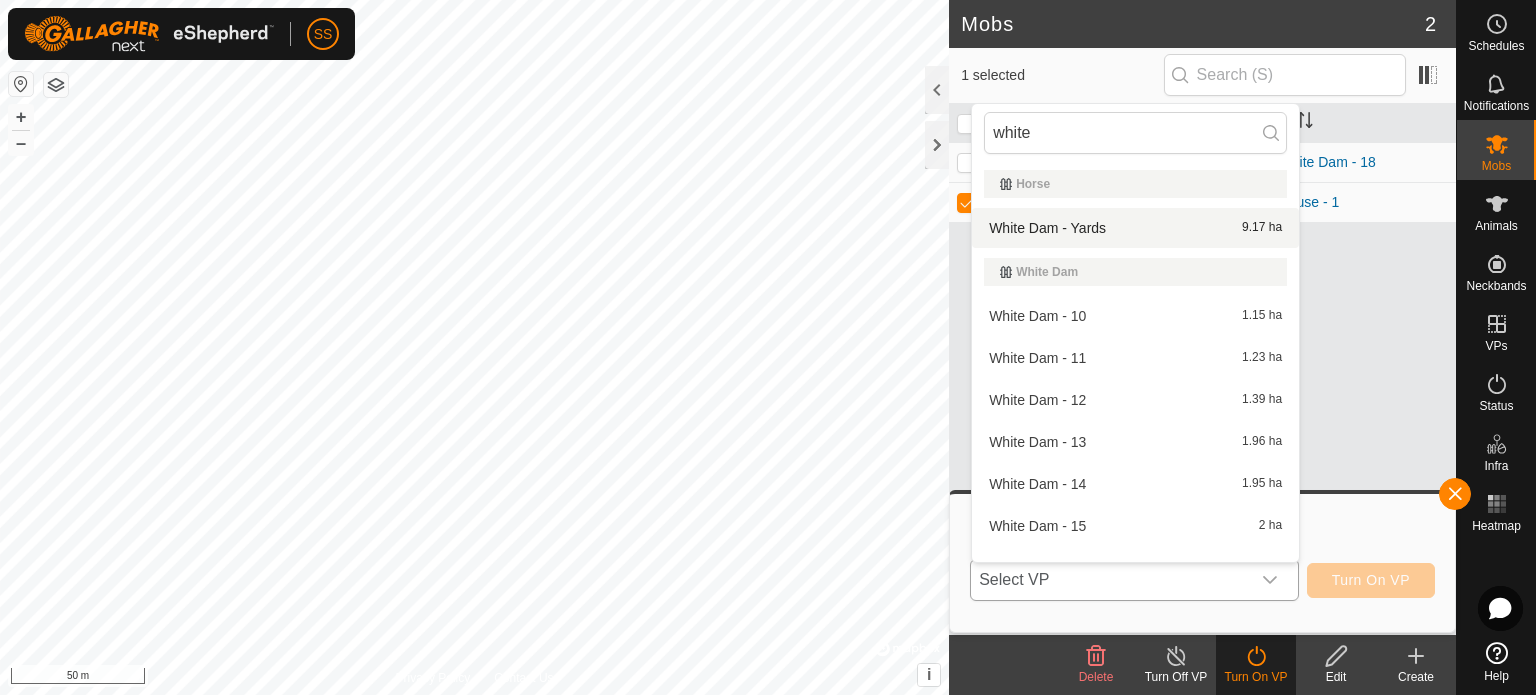 type on "white" 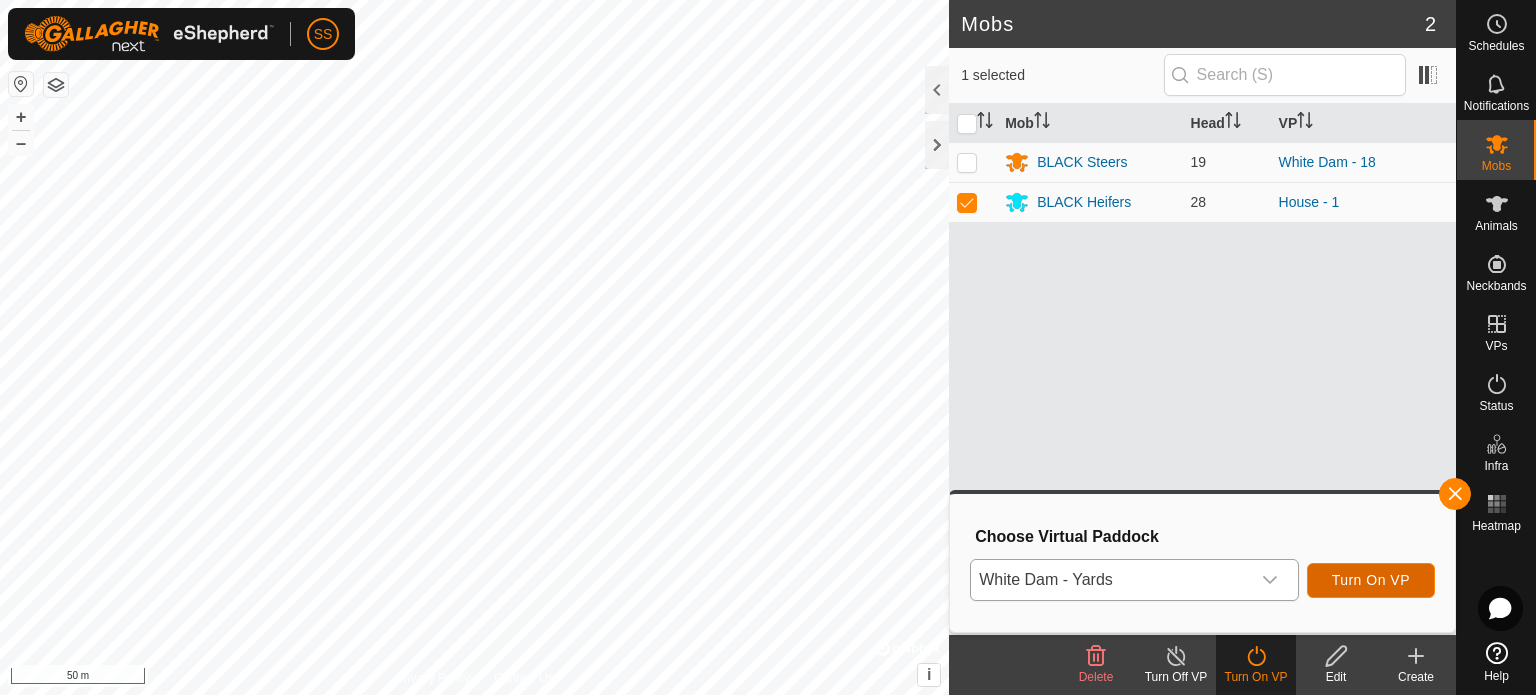 click on "Turn On VP" at bounding box center (1371, 580) 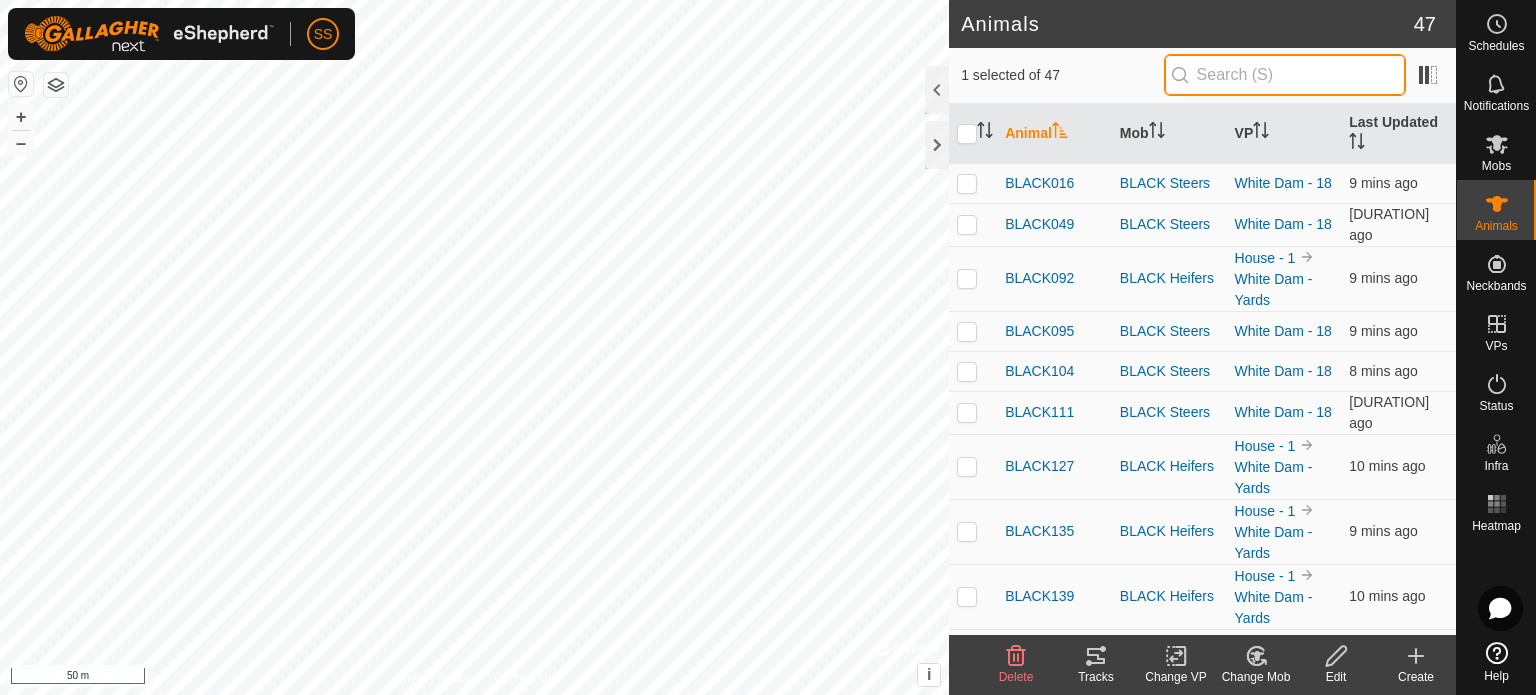 click at bounding box center (1285, 75) 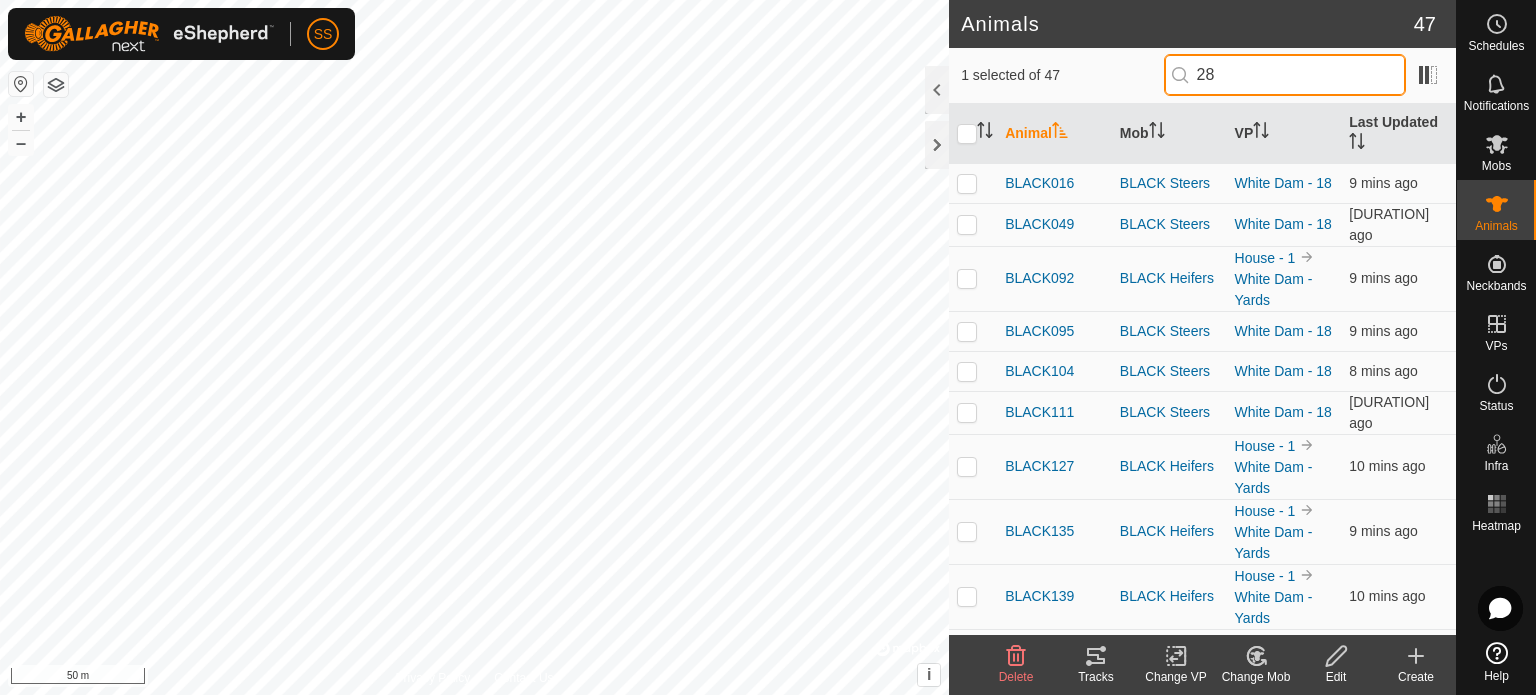 type on "[NUMBER]" 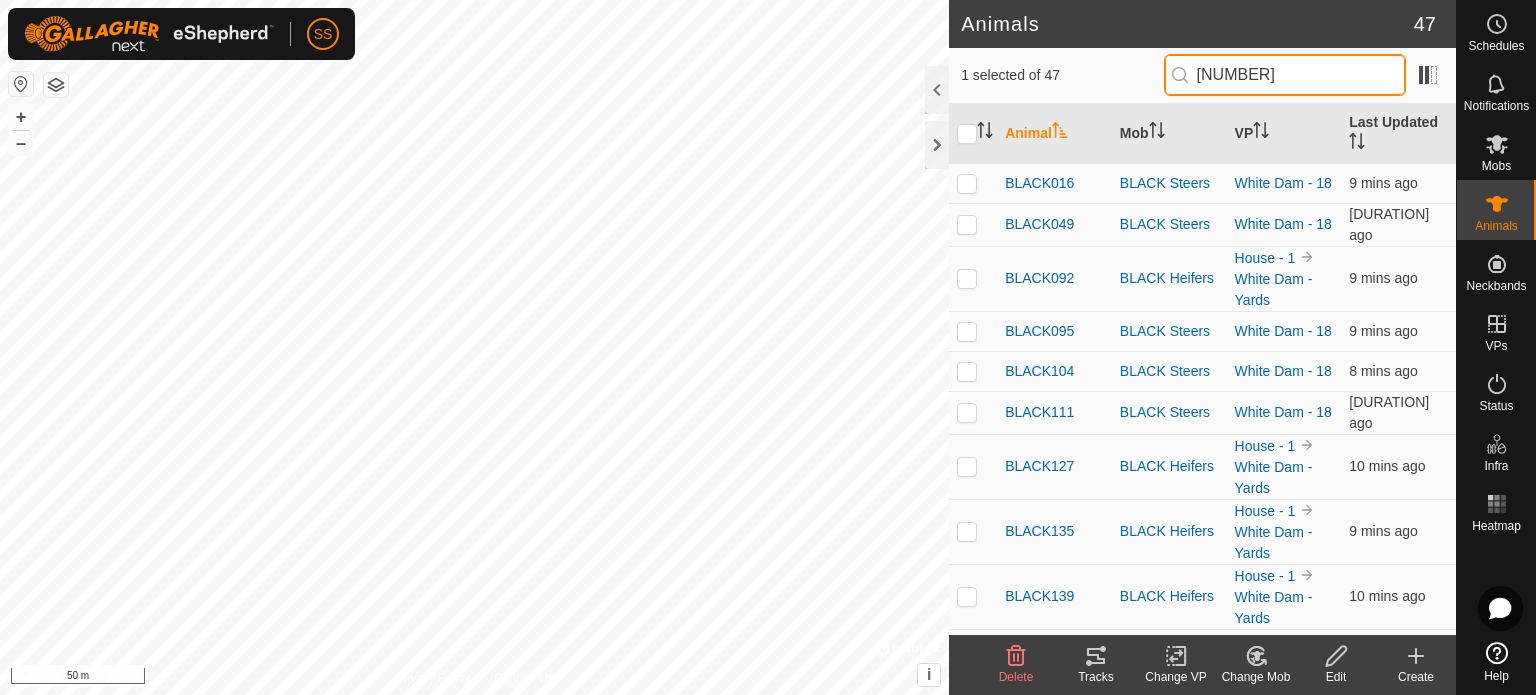 checkbox on "true" 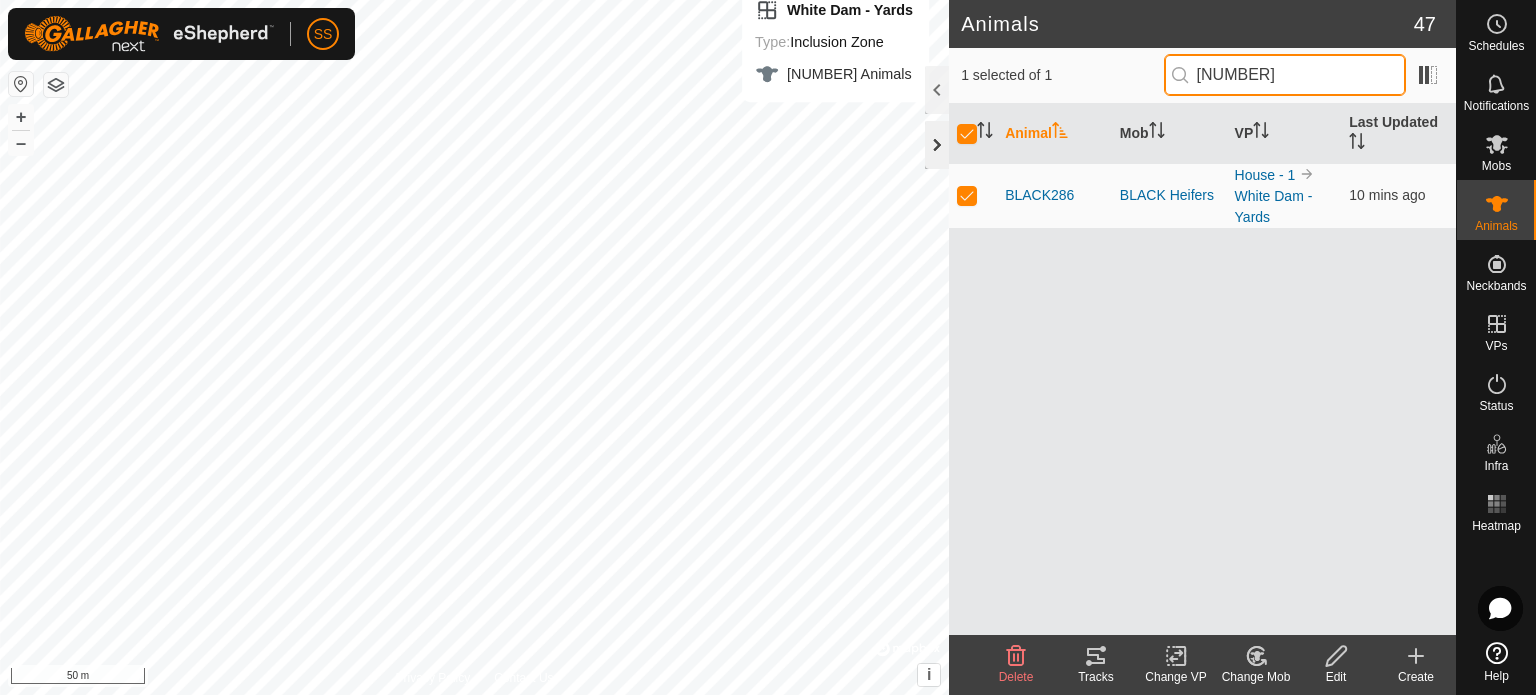 type on "[NUMBER]" 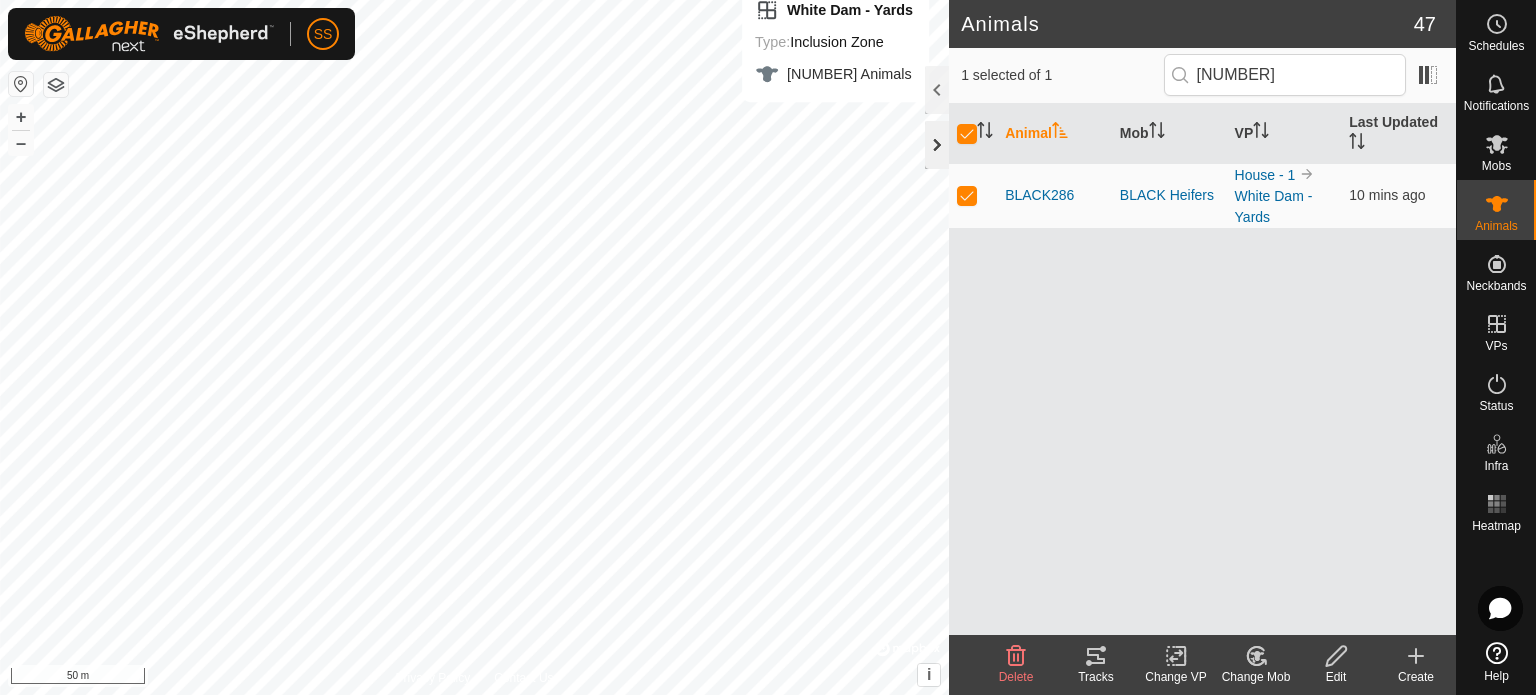 click 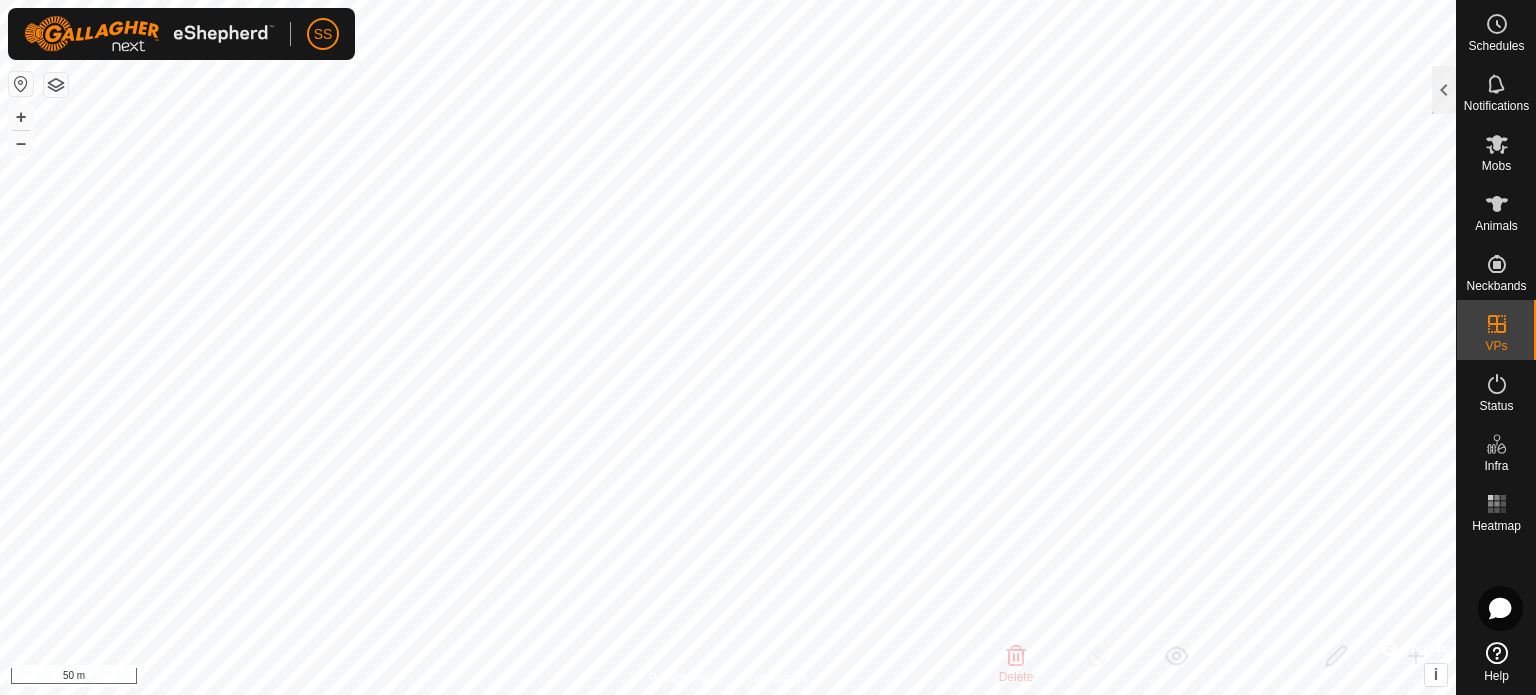 checkbox on "false" 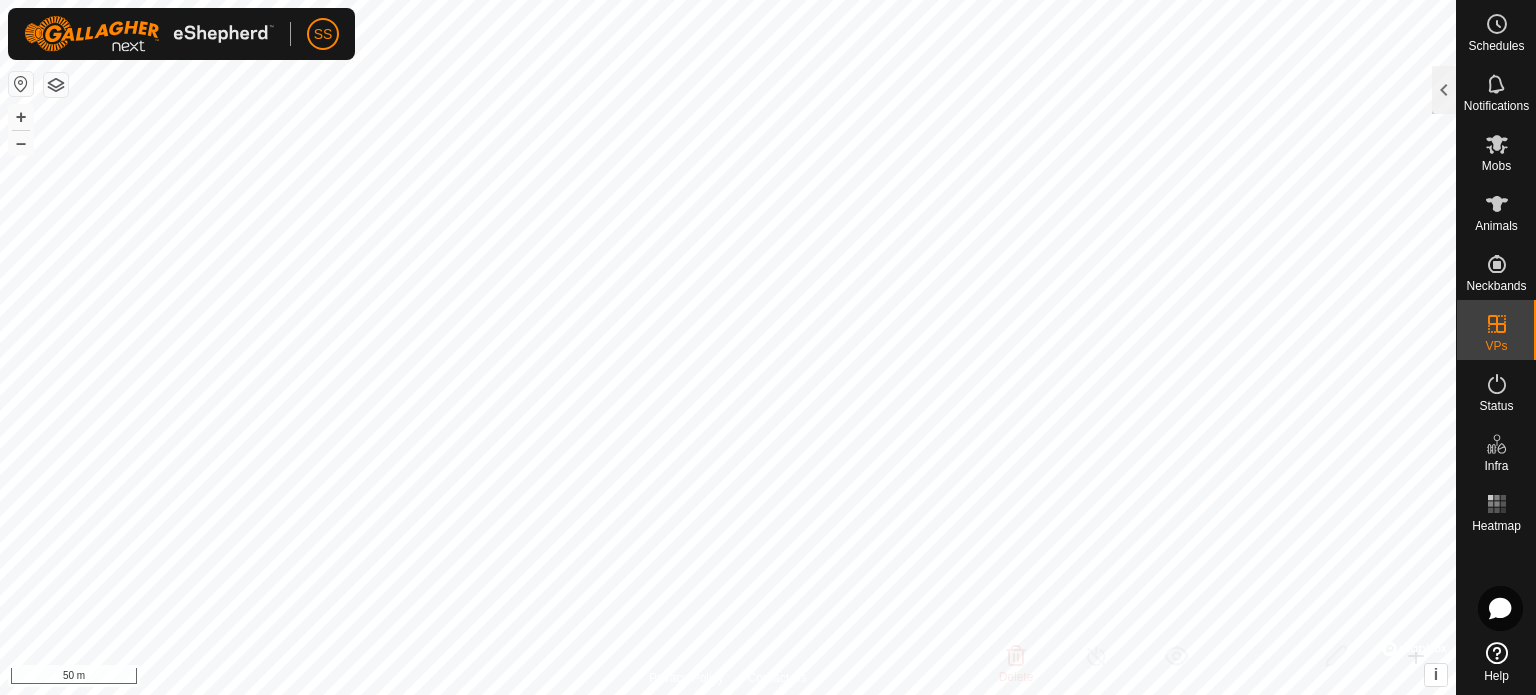checkbox on "true" 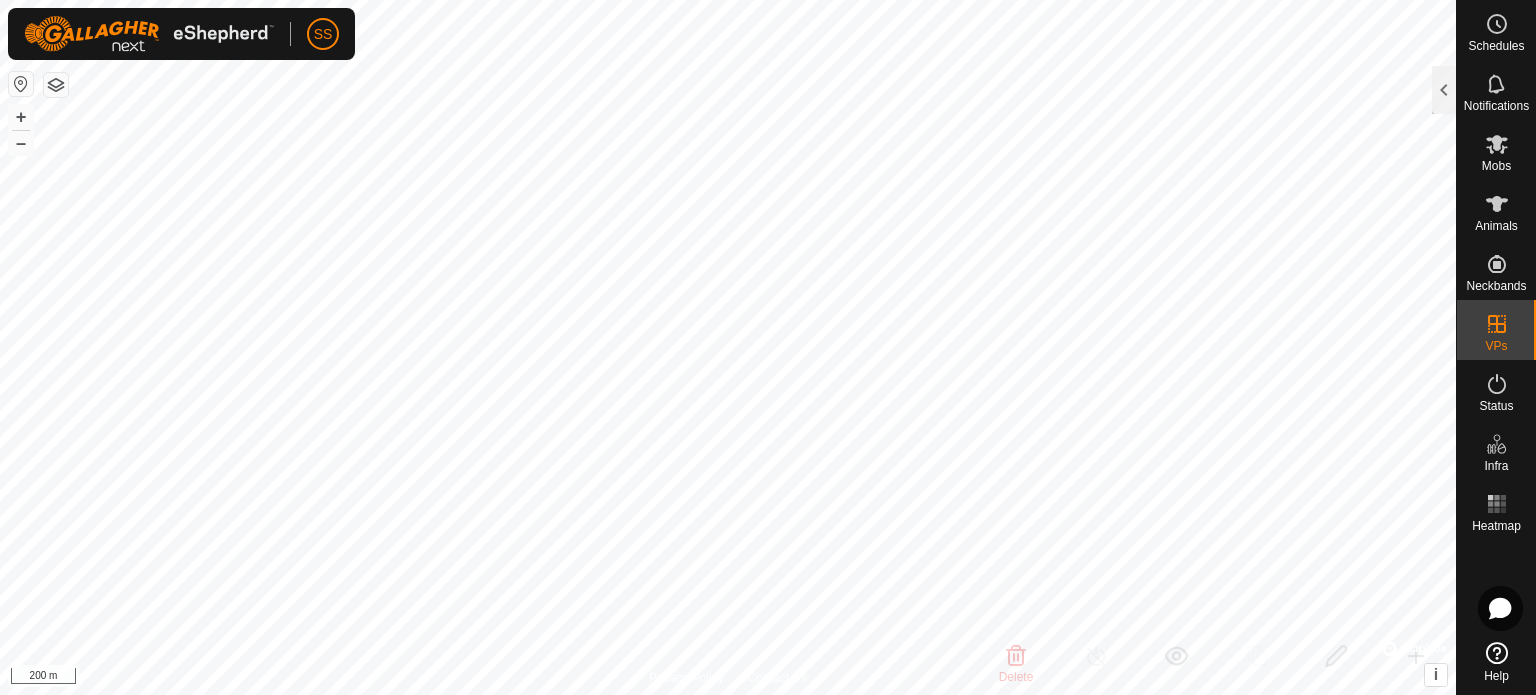 checkbox on "true" 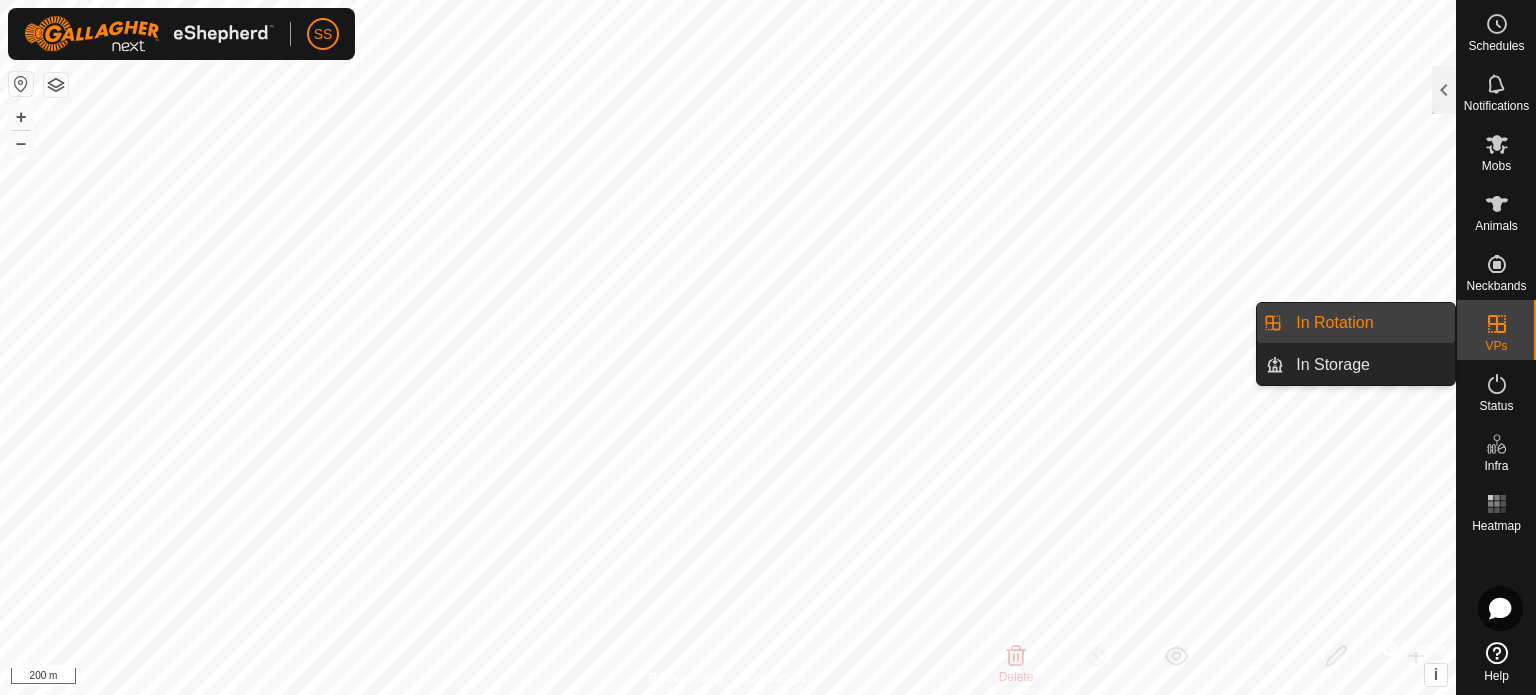 click at bounding box center (1497, 324) 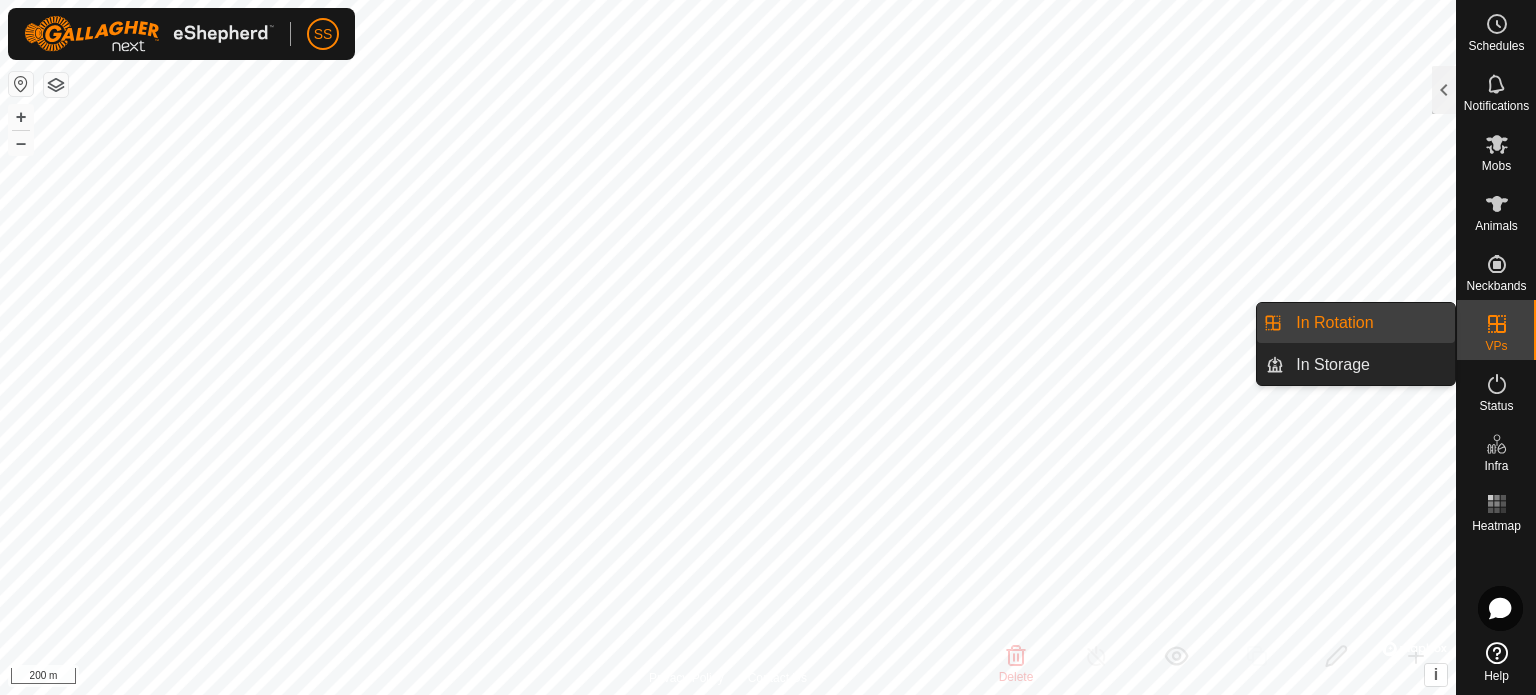 click on "In Rotation" at bounding box center [1369, 323] 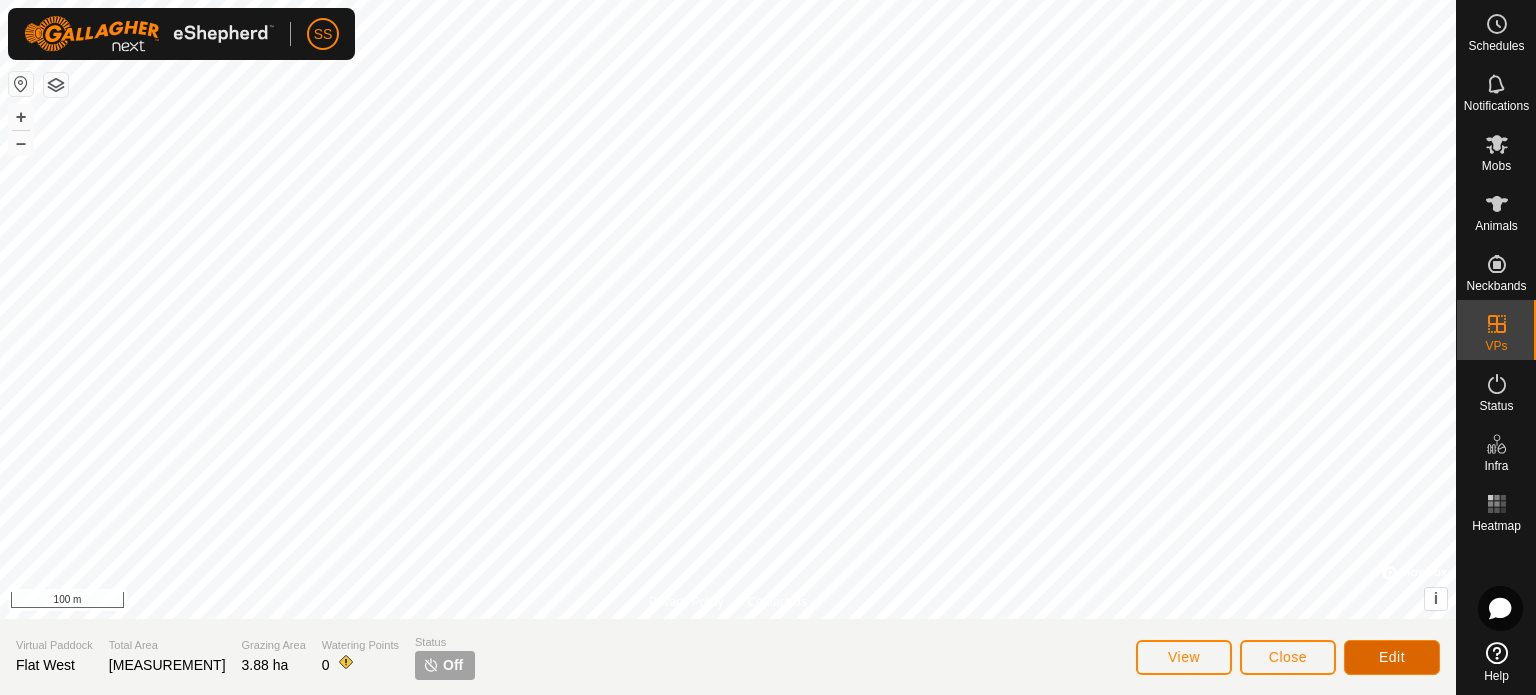 click on "Edit" 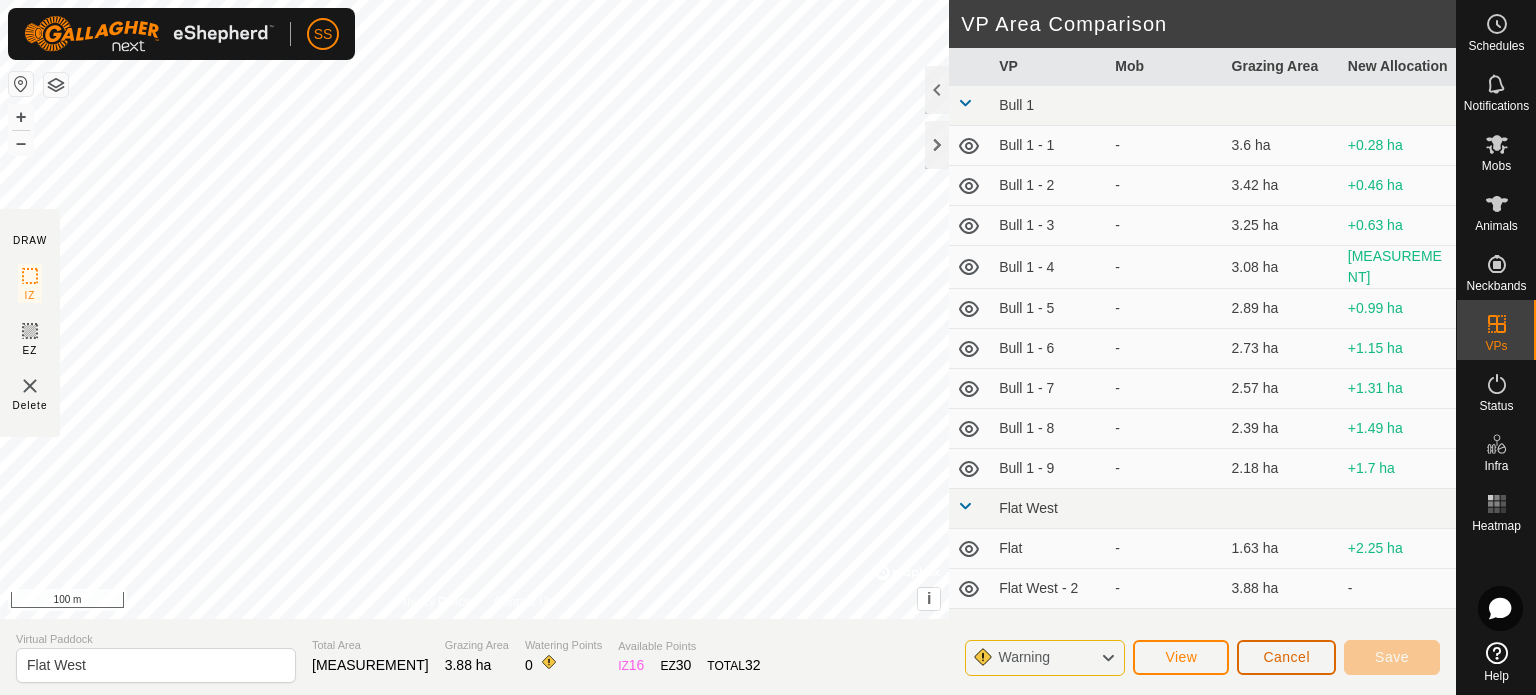 click on "Cancel" 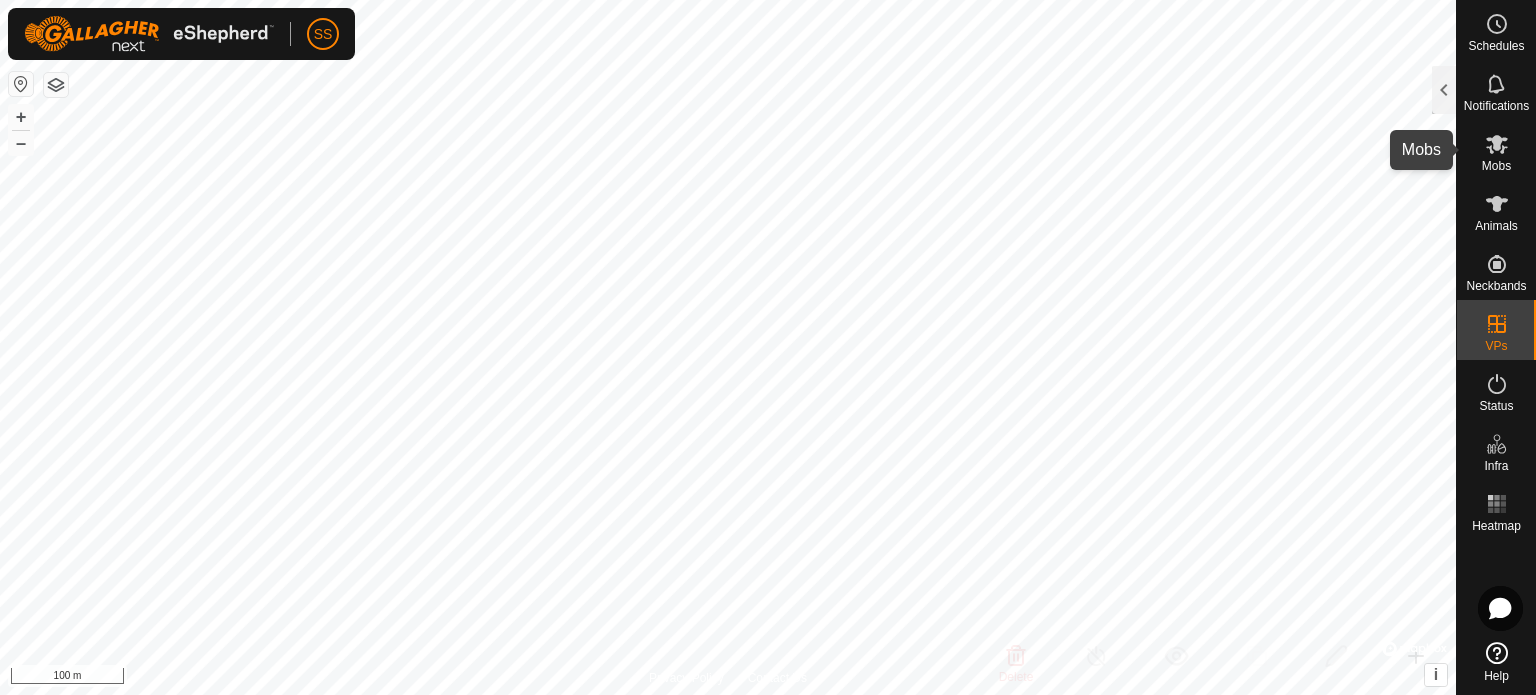click on "Mobs" at bounding box center (1496, 150) 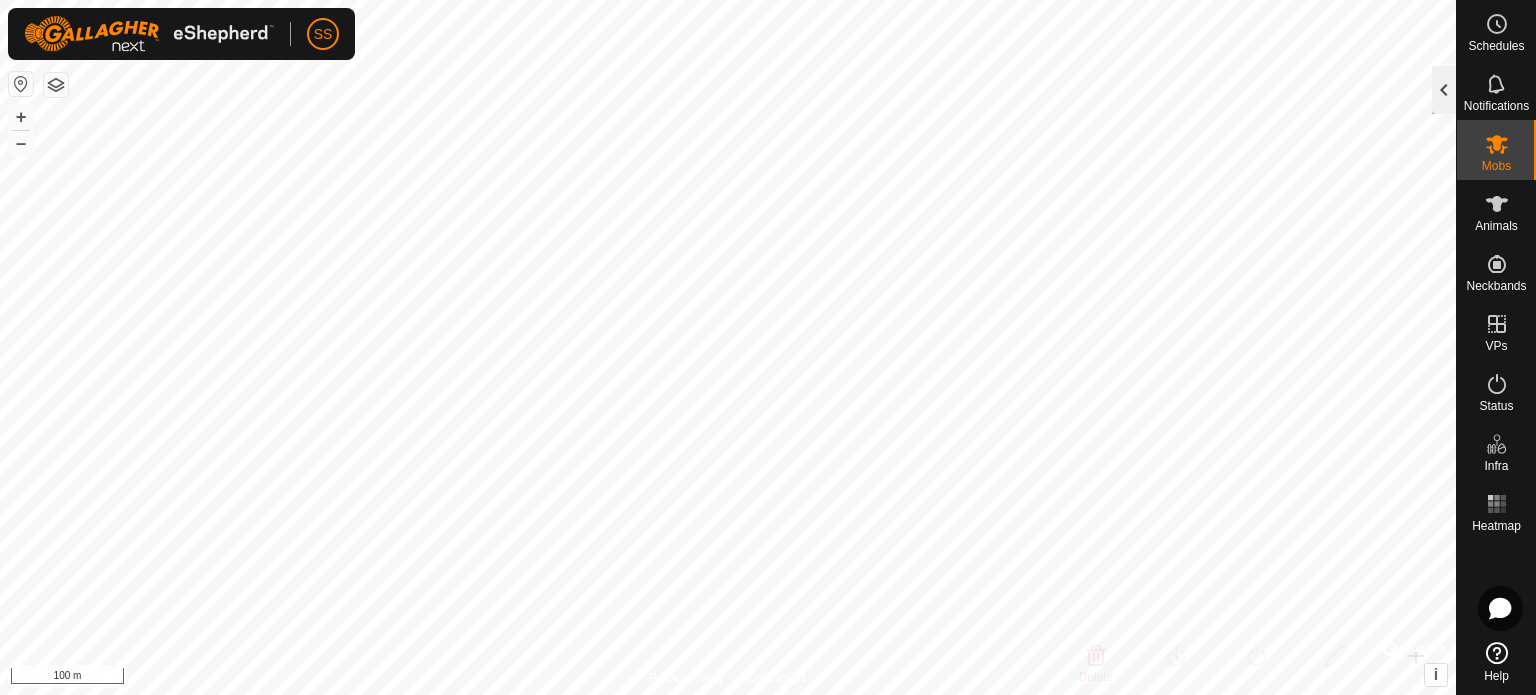 click 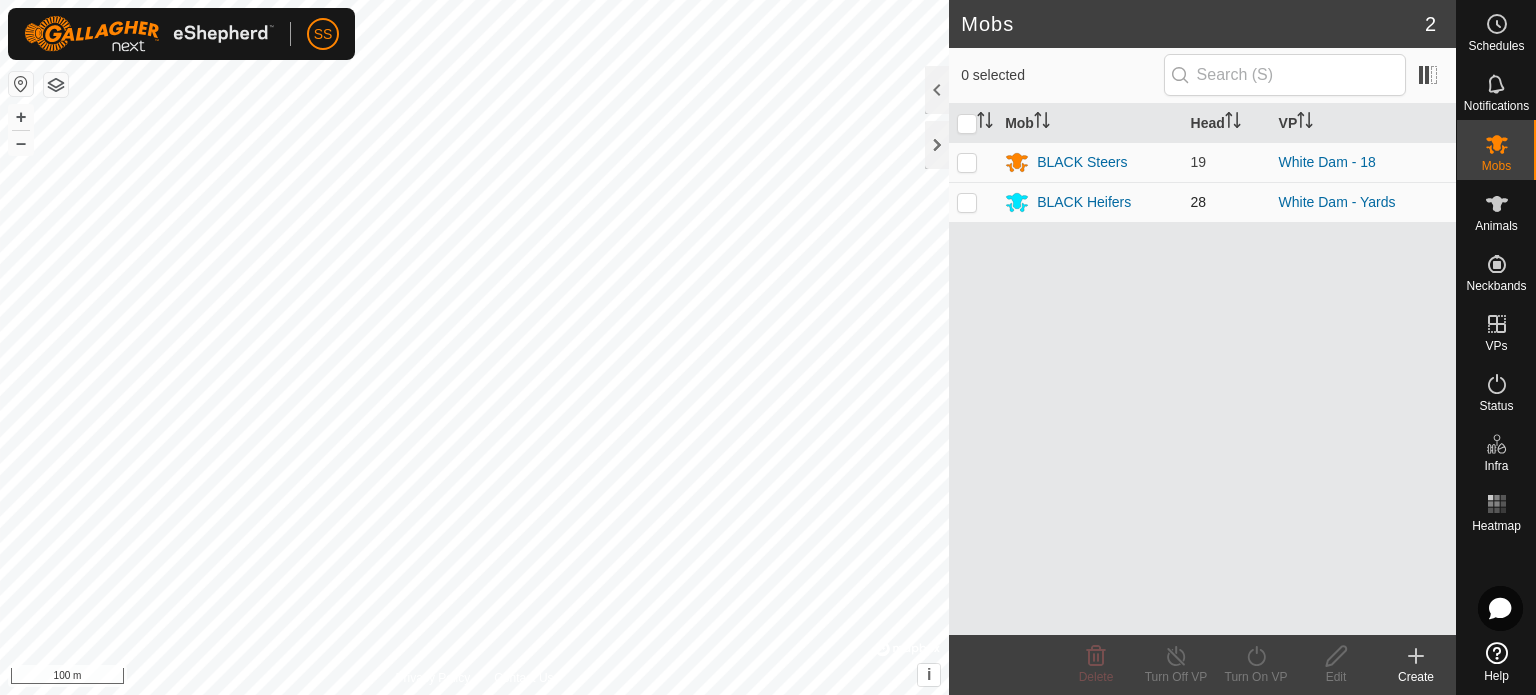 click at bounding box center [967, 202] 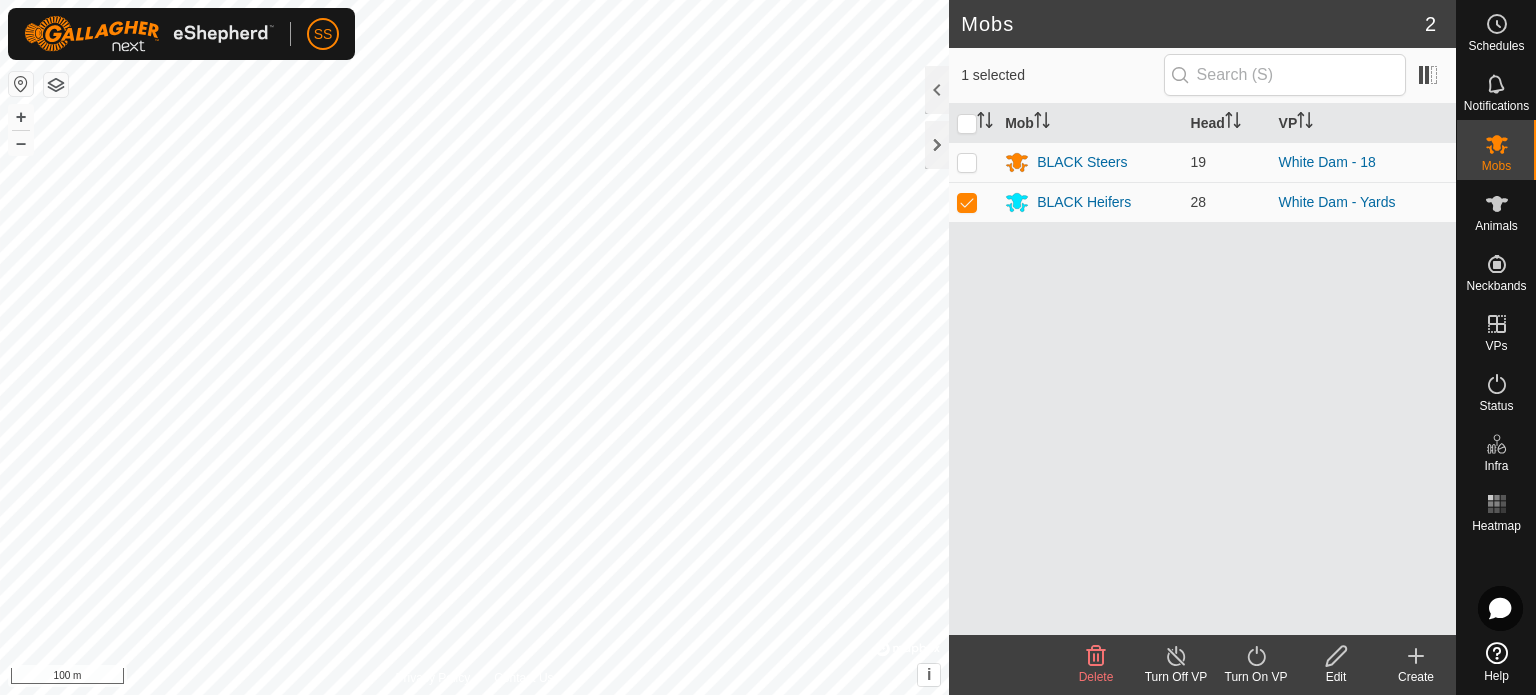 click 